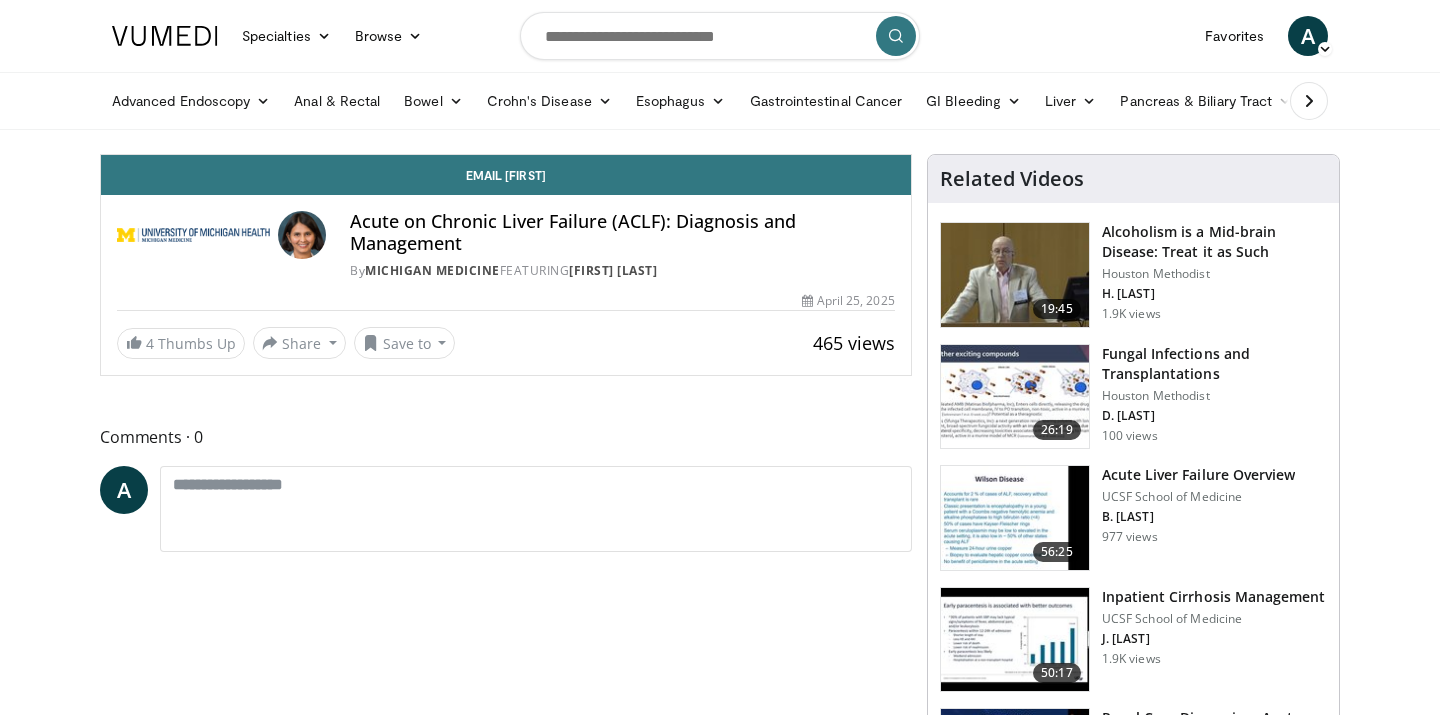 scroll, scrollTop: 0, scrollLeft: 0, axis: both 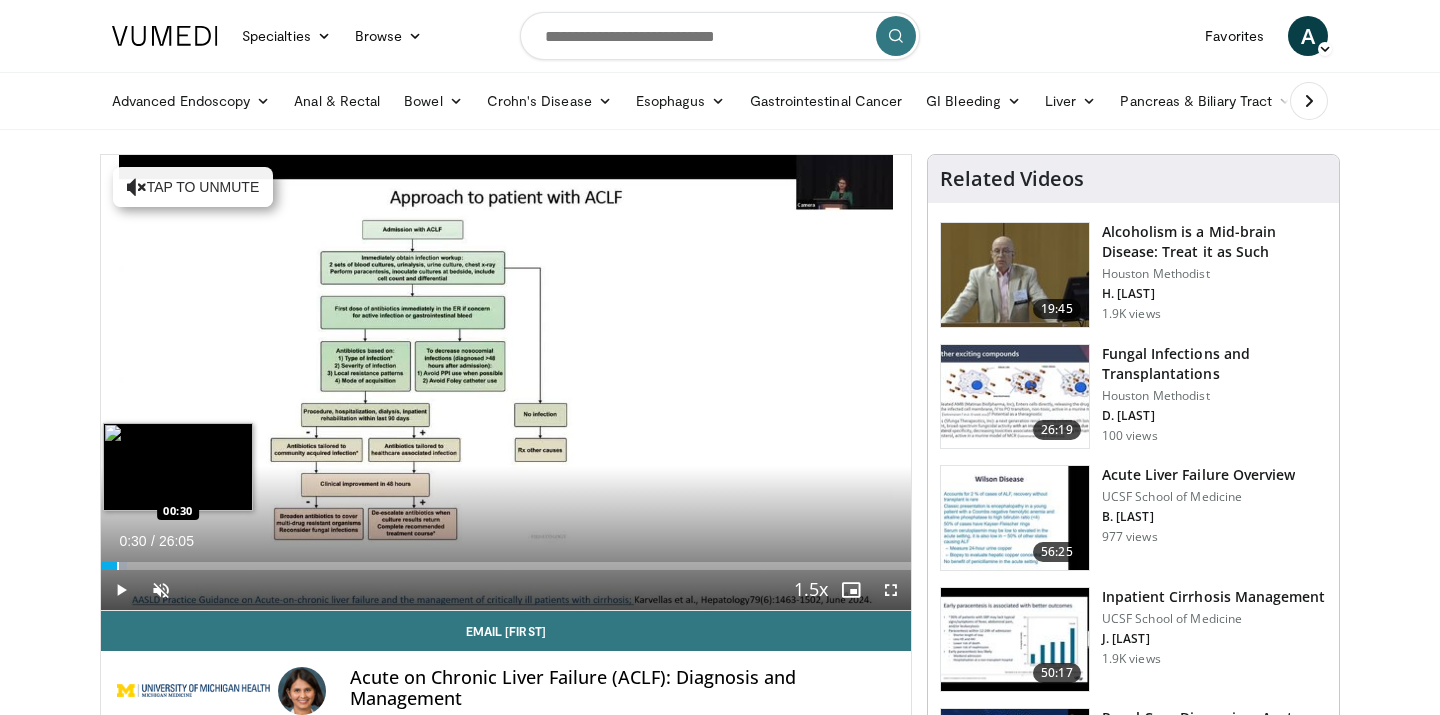 click at bounding box center [118, 566] 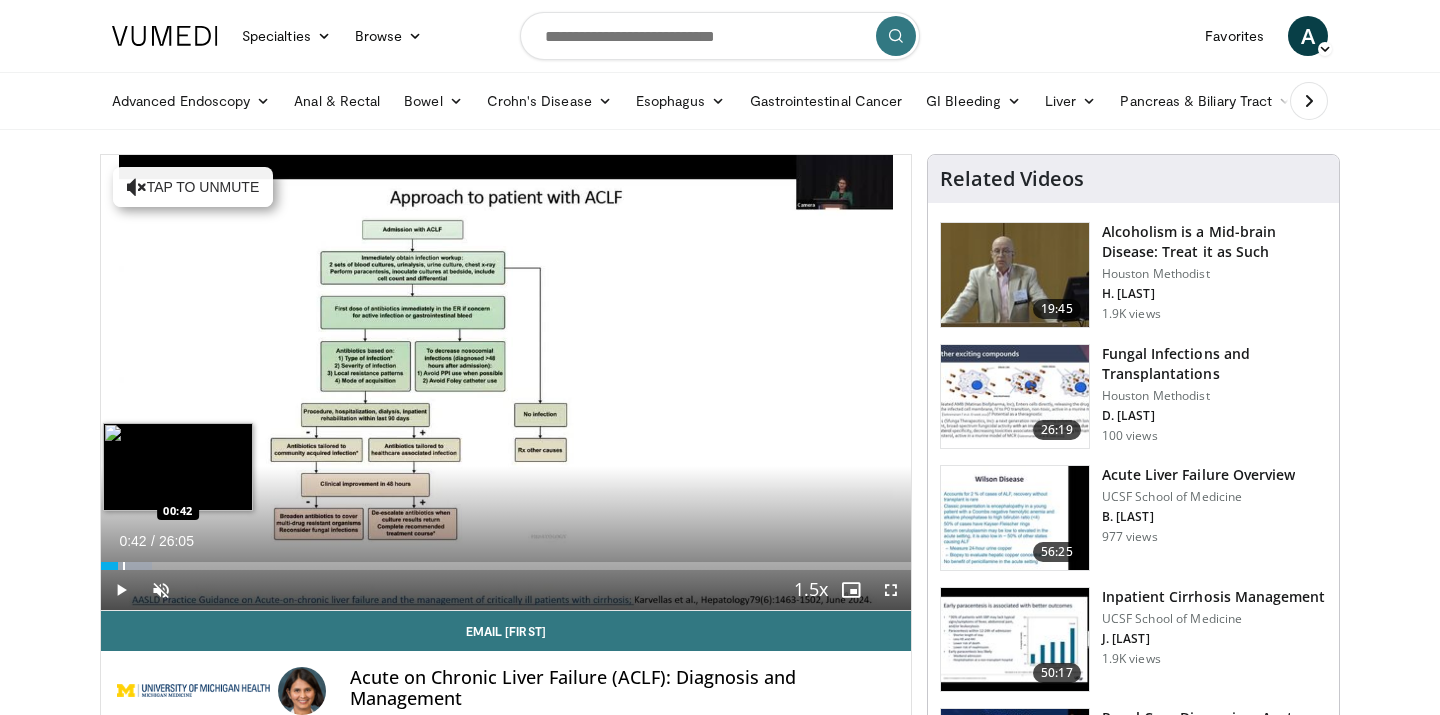 click at bounding box center (124, 566) 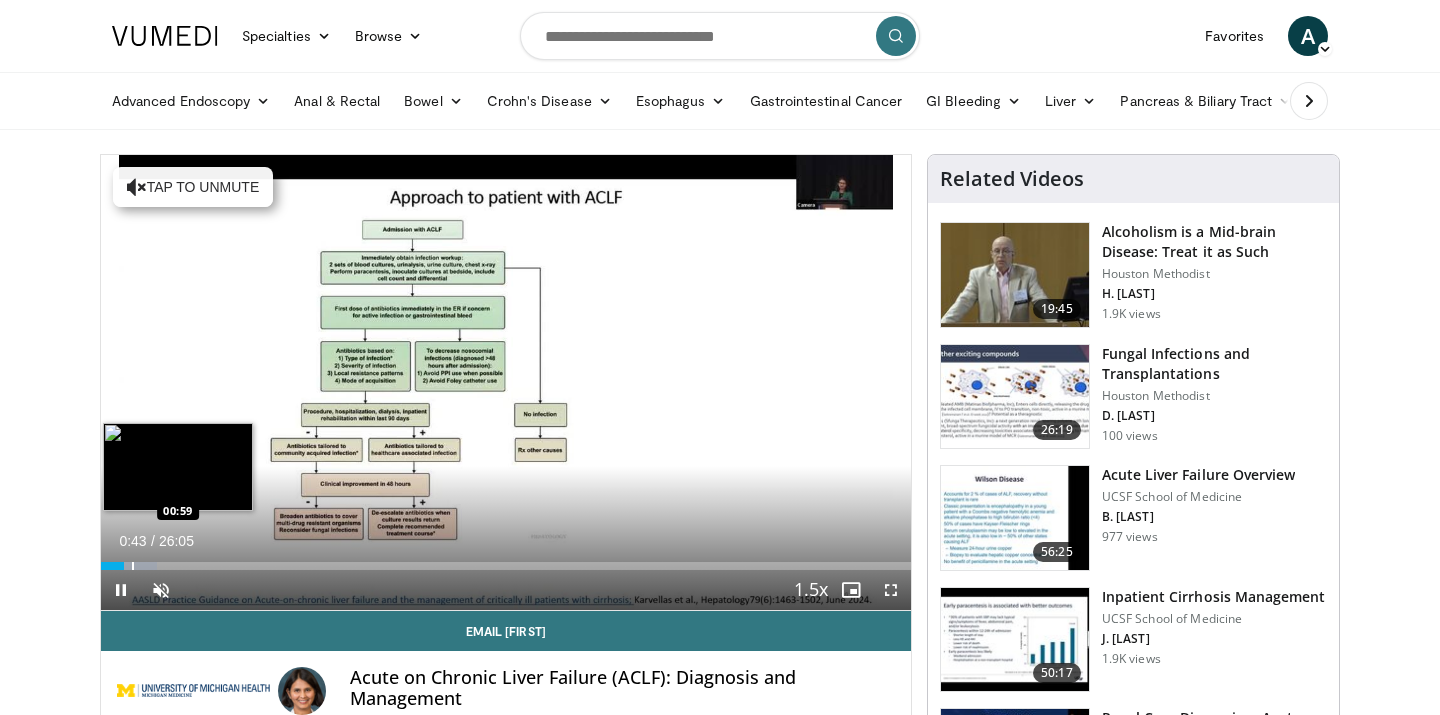 click on "10 seconds
Tap to unmute" at bounding box center (506, 382) 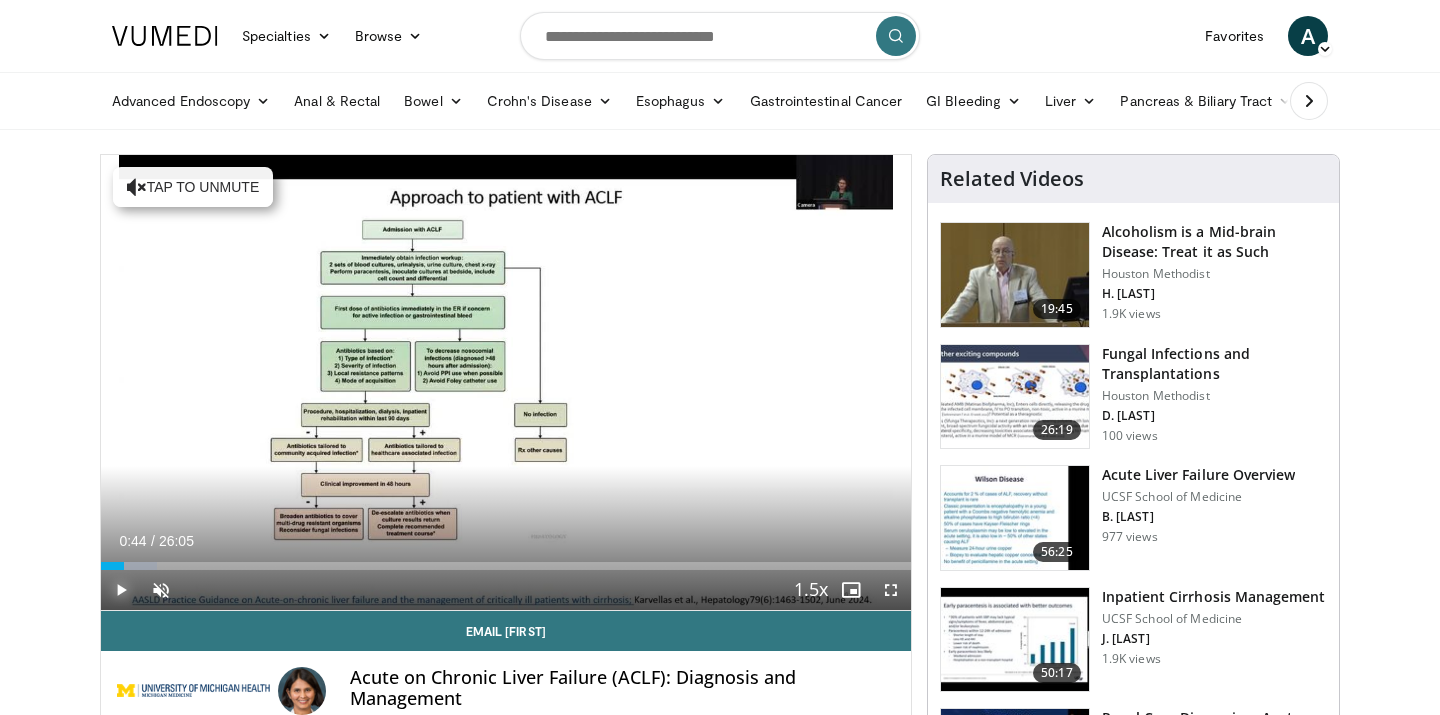 click at bounding box center (121, 590) 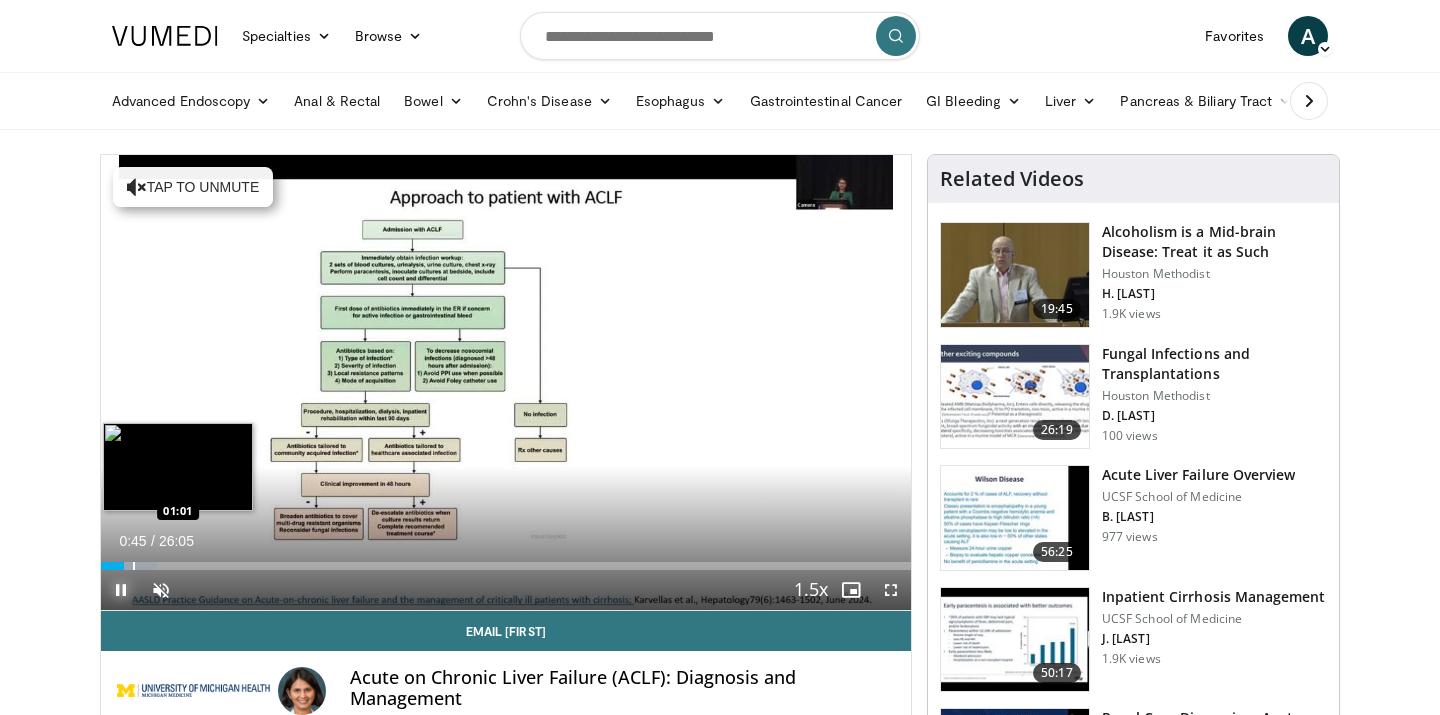 click at bounding box center (134, 566) 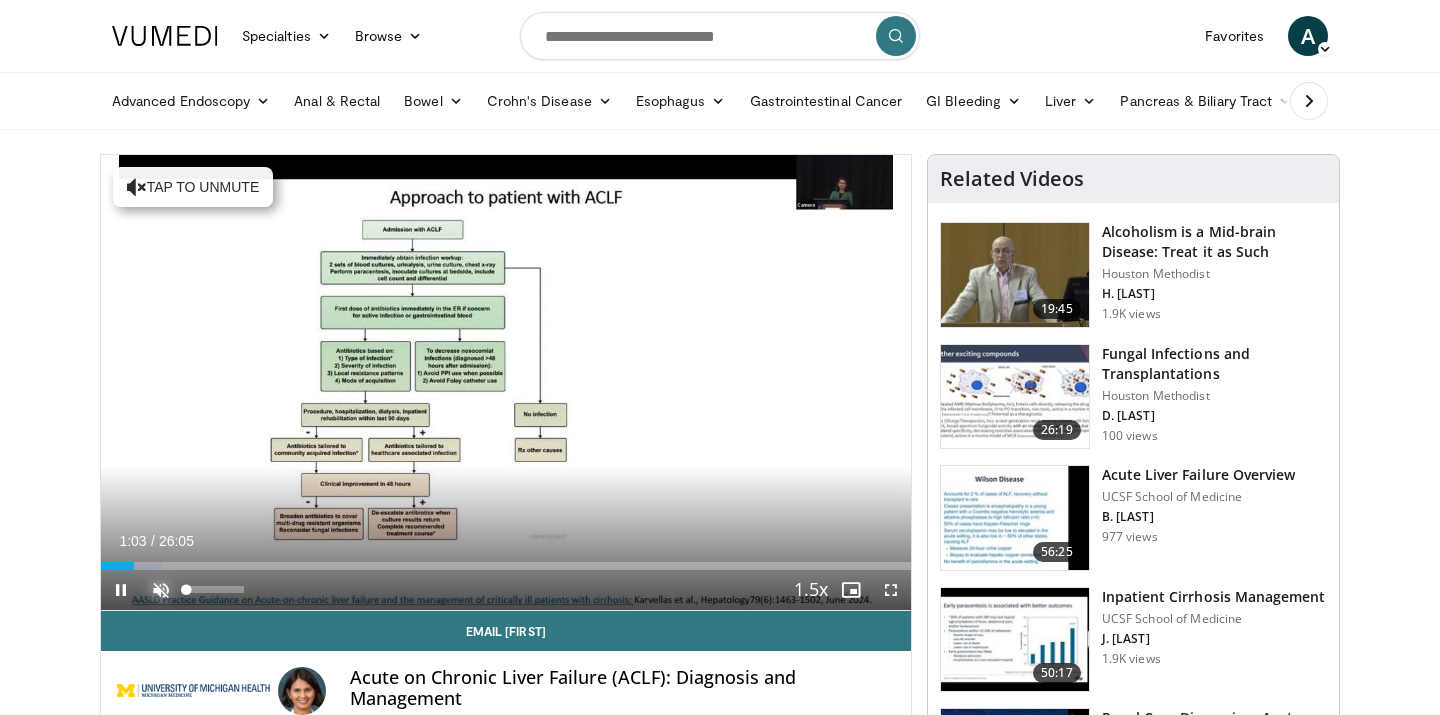click at bounding box center (161, 590) 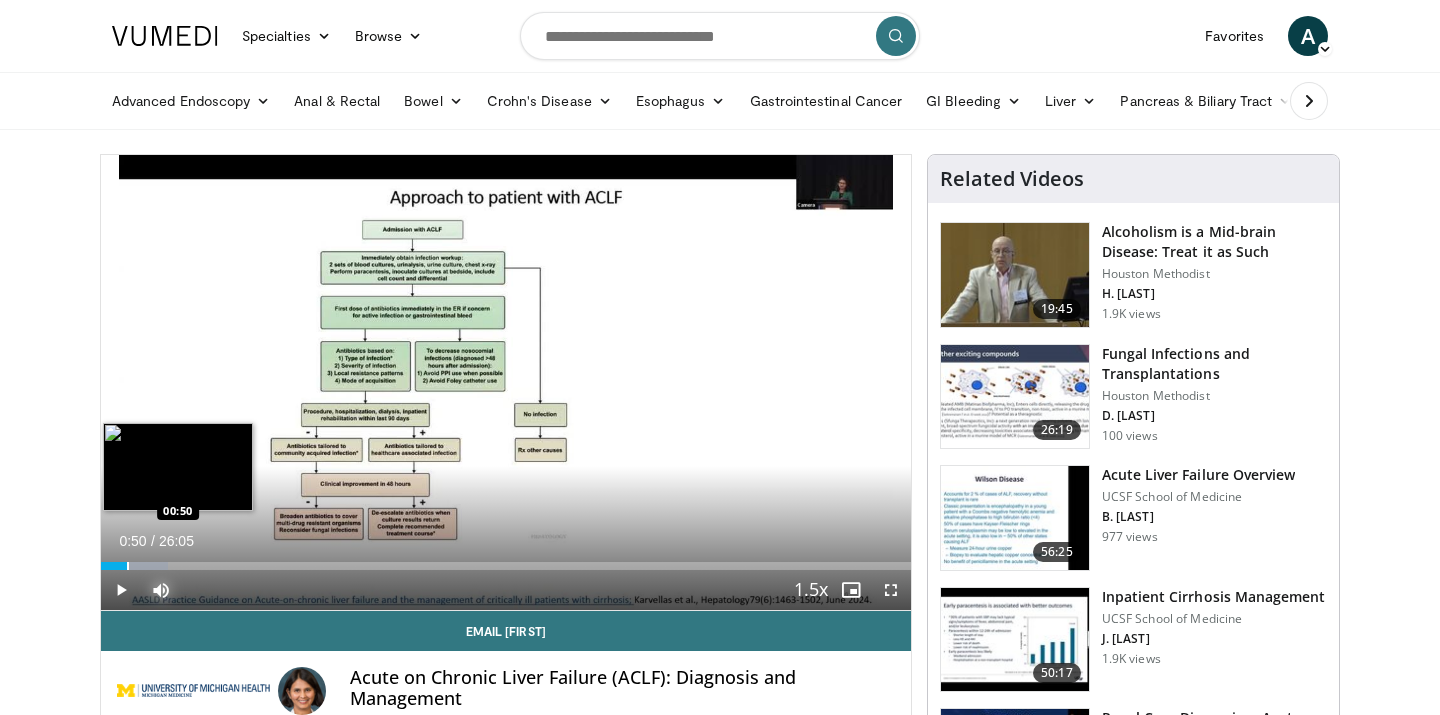 click at bounding box center [128, 566] 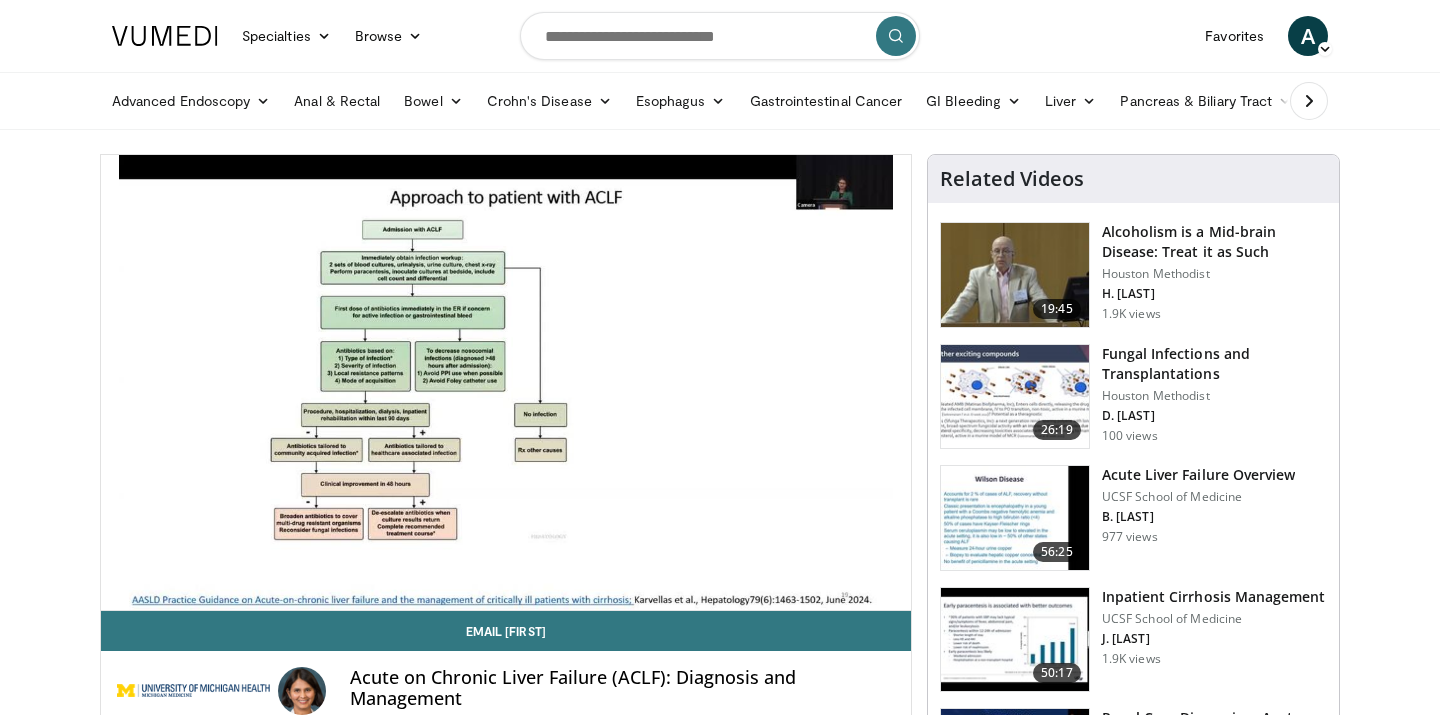 scroll, scrollTop: 4, scrollLeft: 0, axis: vertical 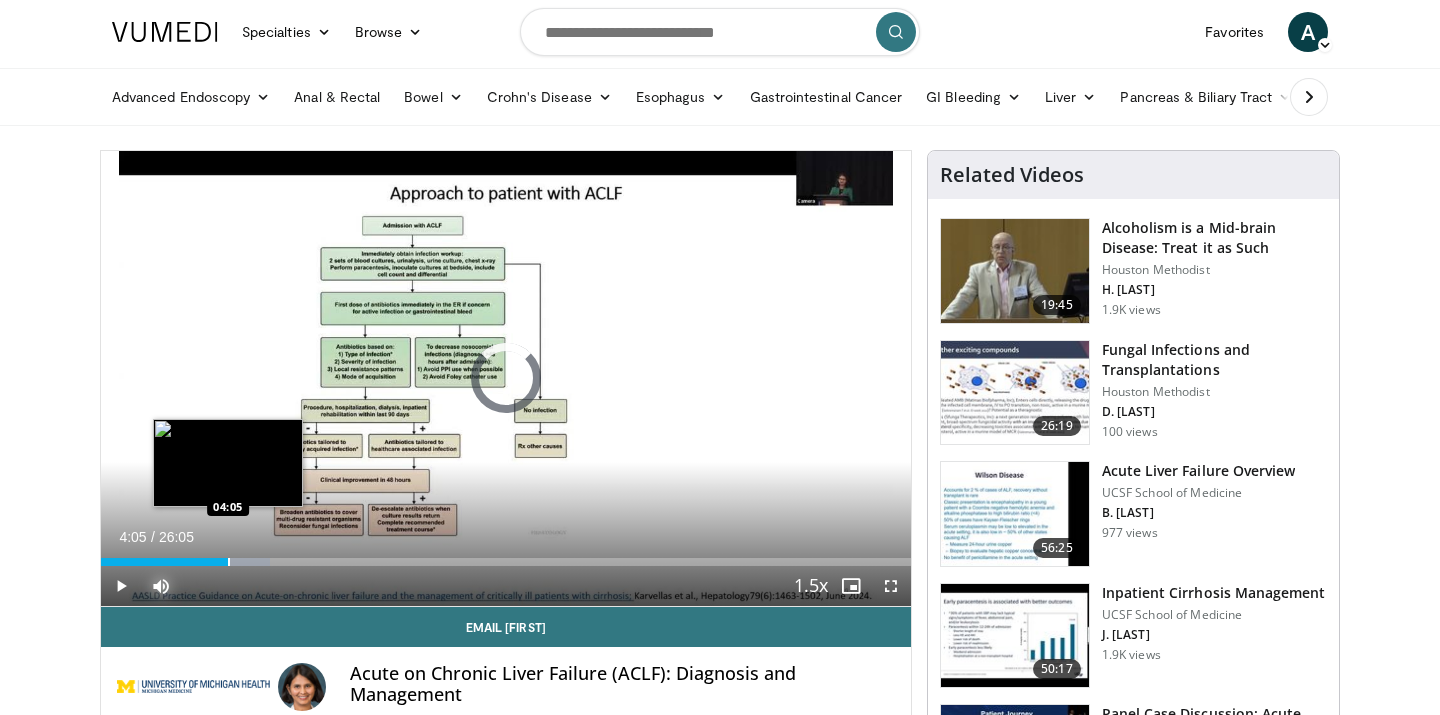 click at bounding box center (229, 562) 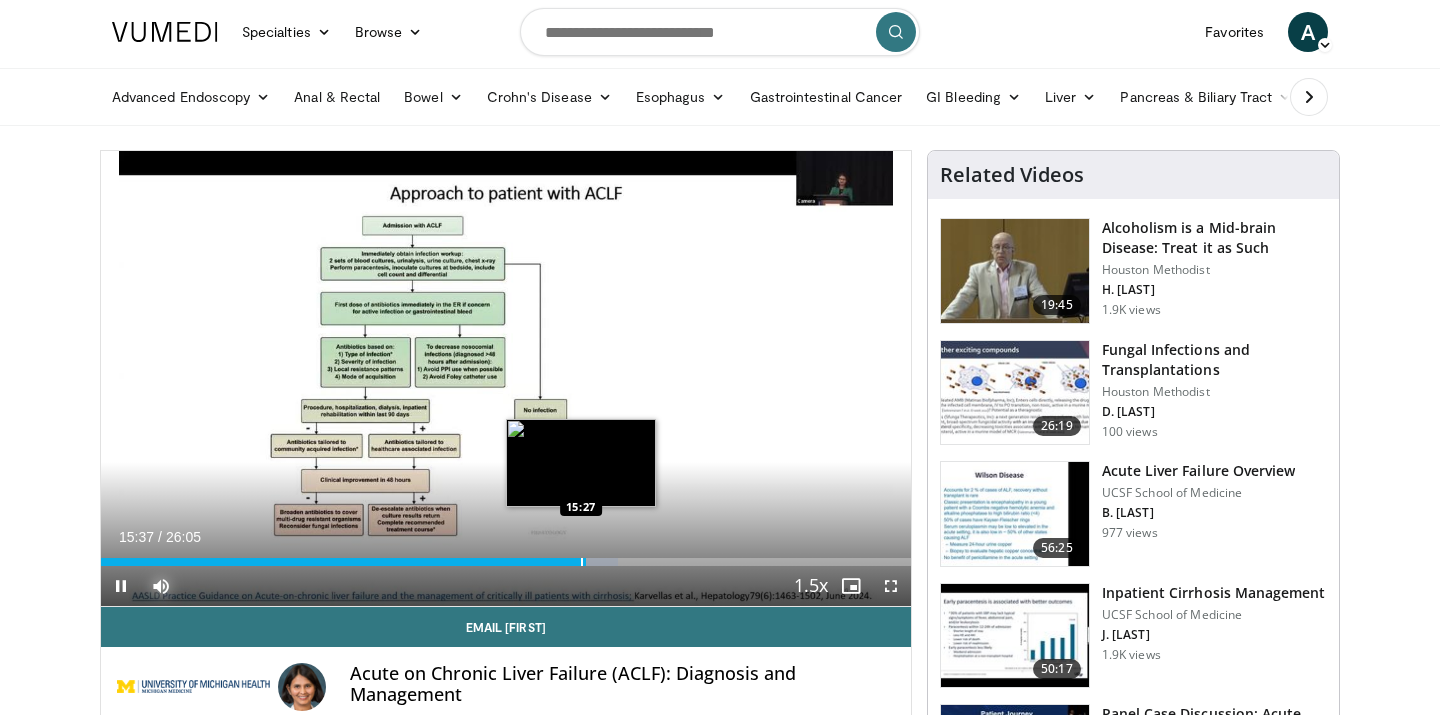 click at bounding box center (582, 562) 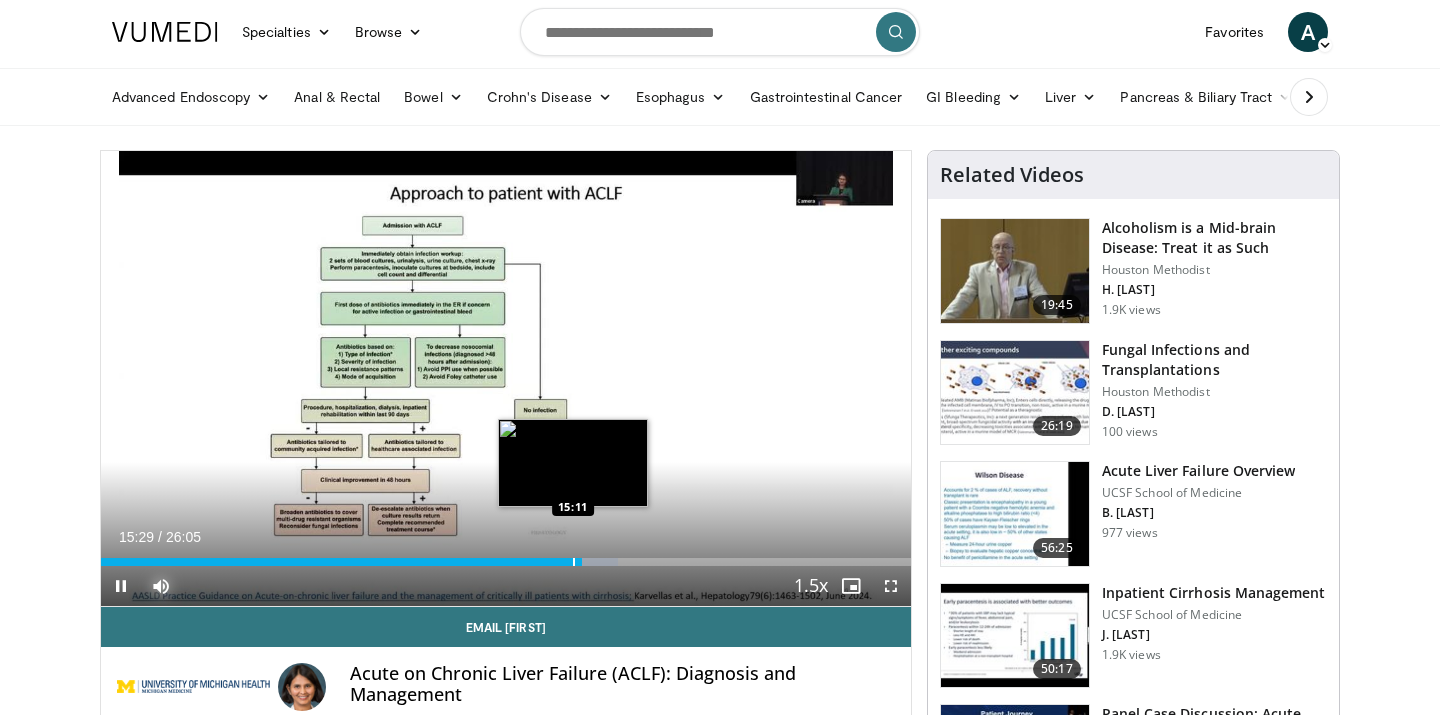 click at bounding box center (574, 562) 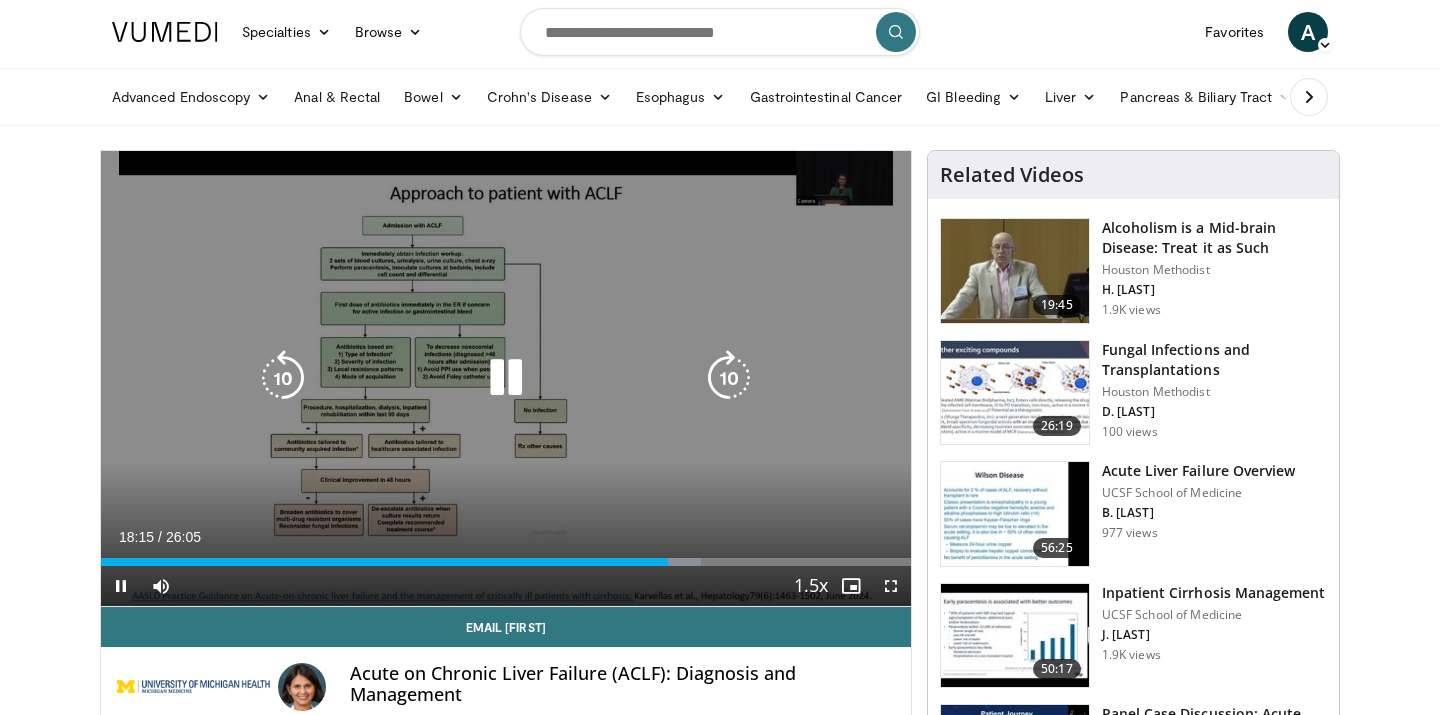 click at bounding box center (506, 378) 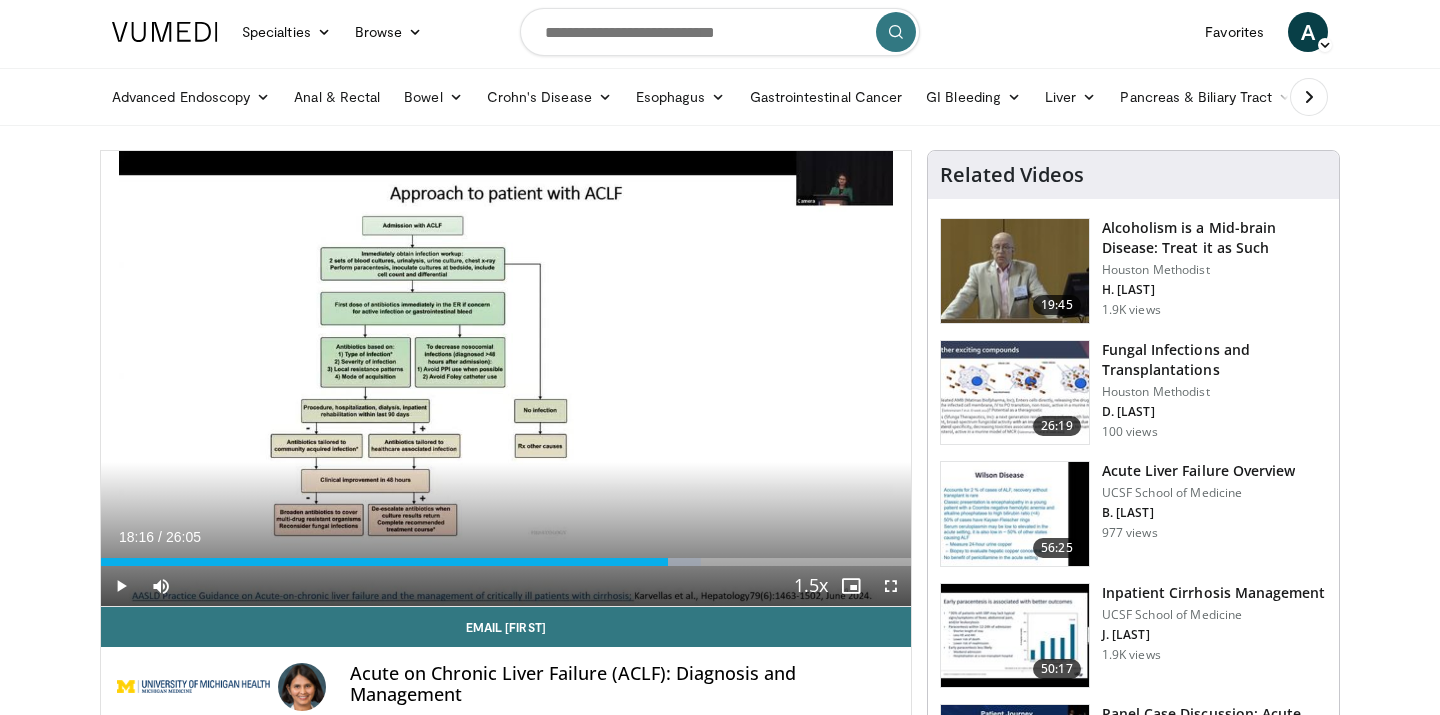 type 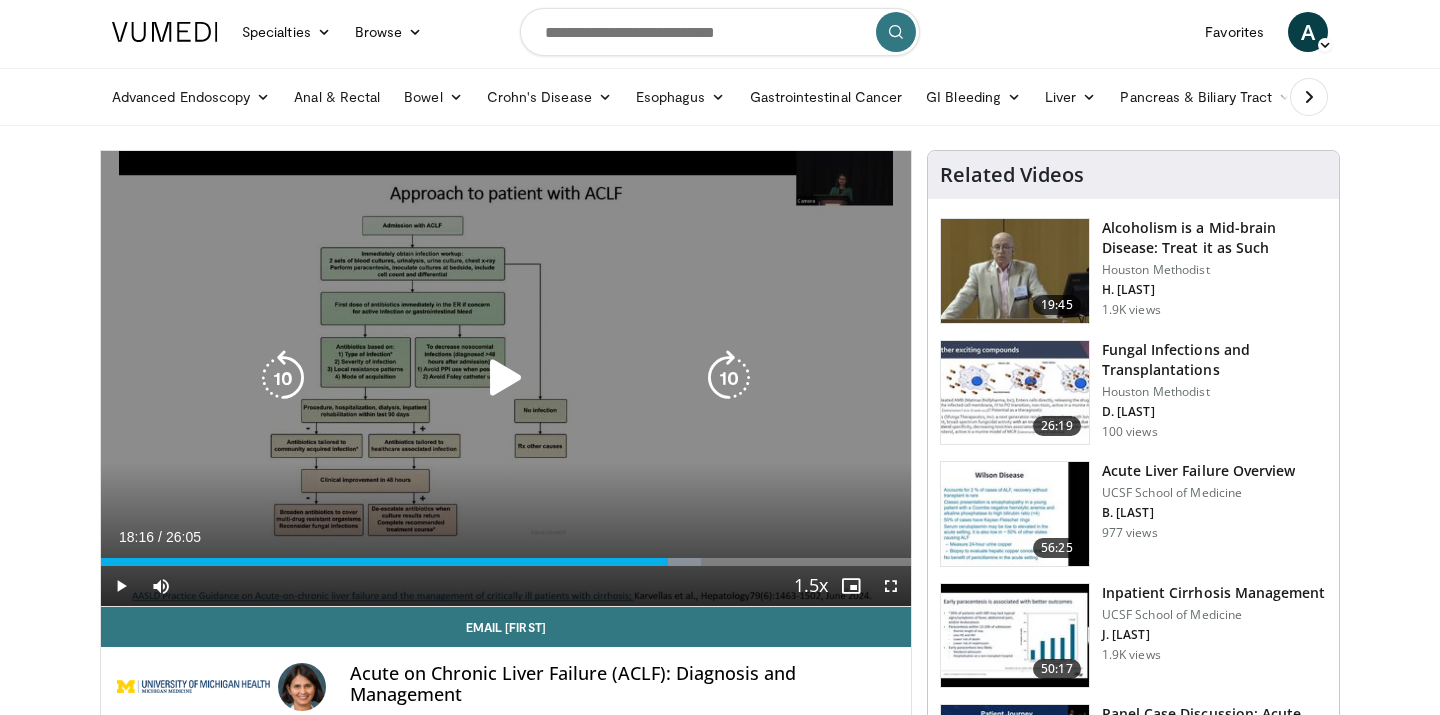 click at bounding box center [506, 378] 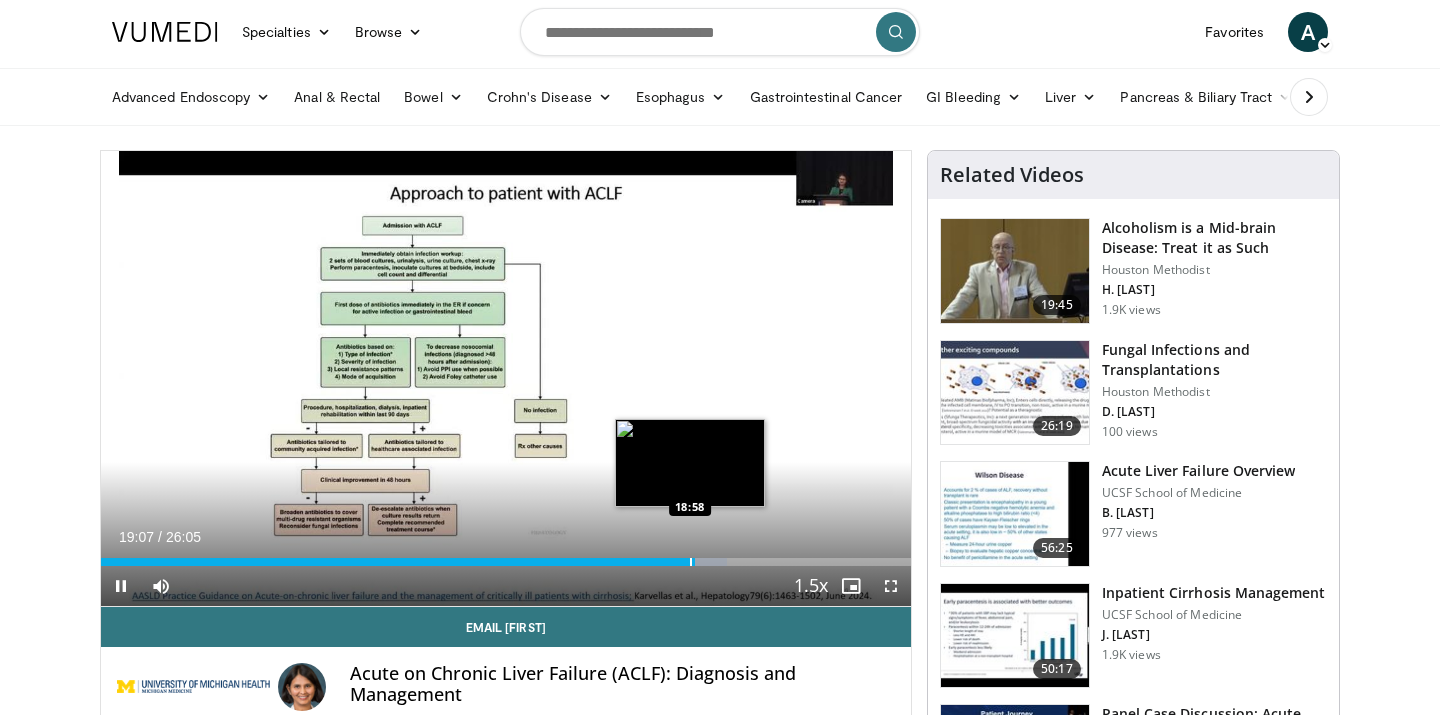 click at bounding box center [691, 562] 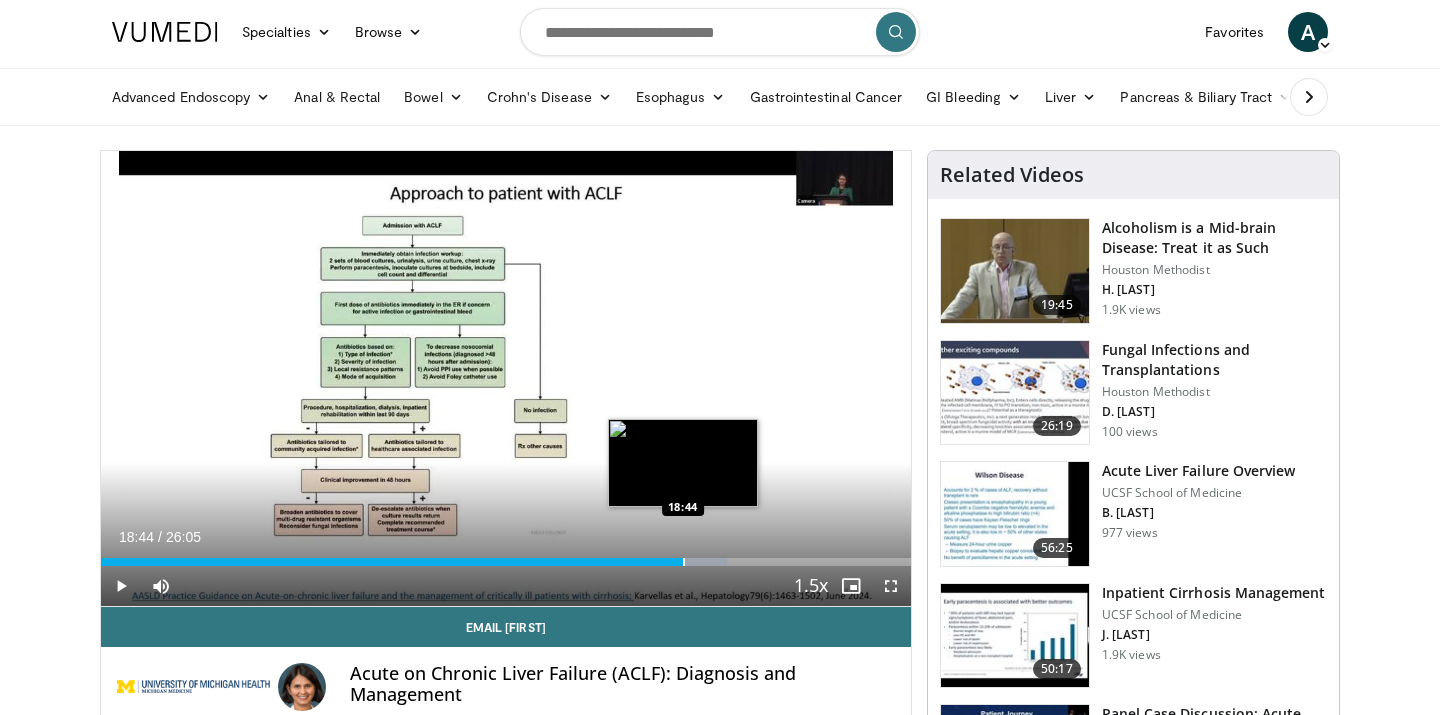 click at bounding box center [684, 562] 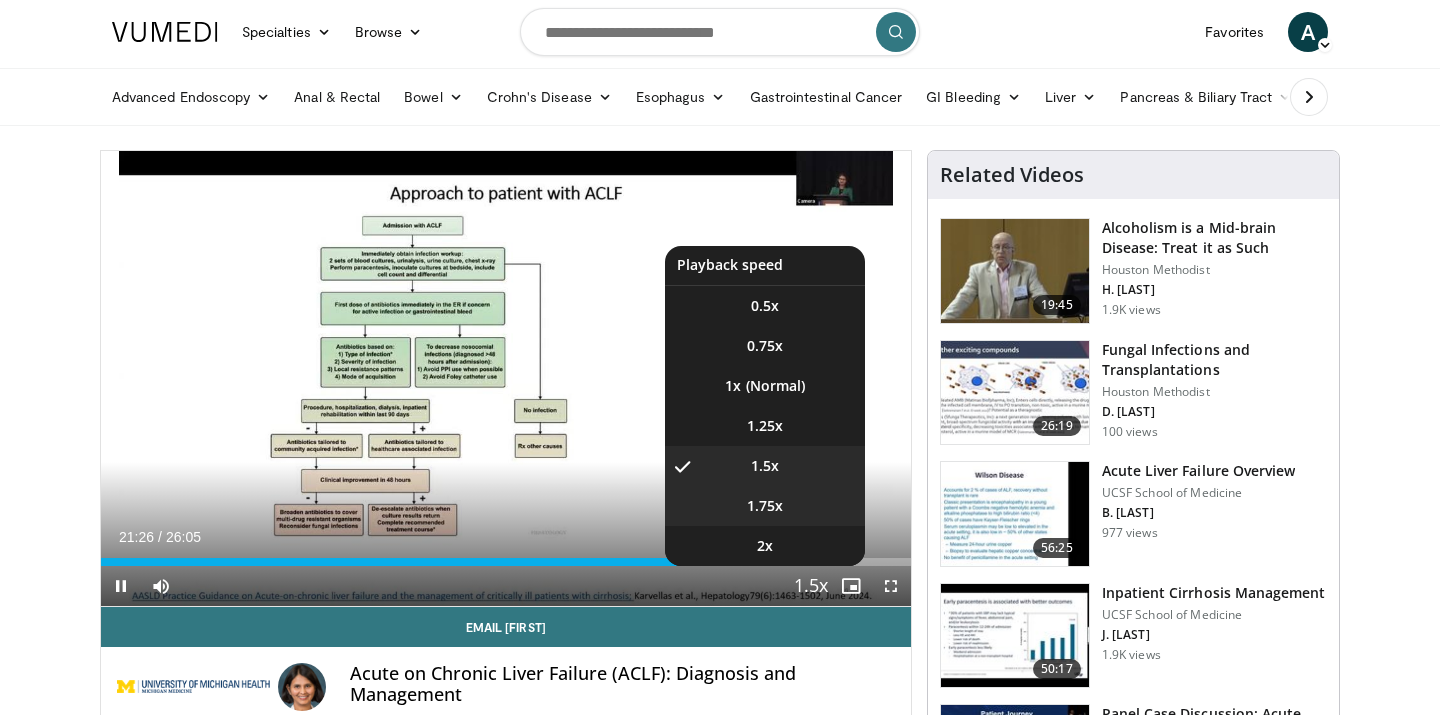 click on "1.75x" at bounding box center [765, 506] 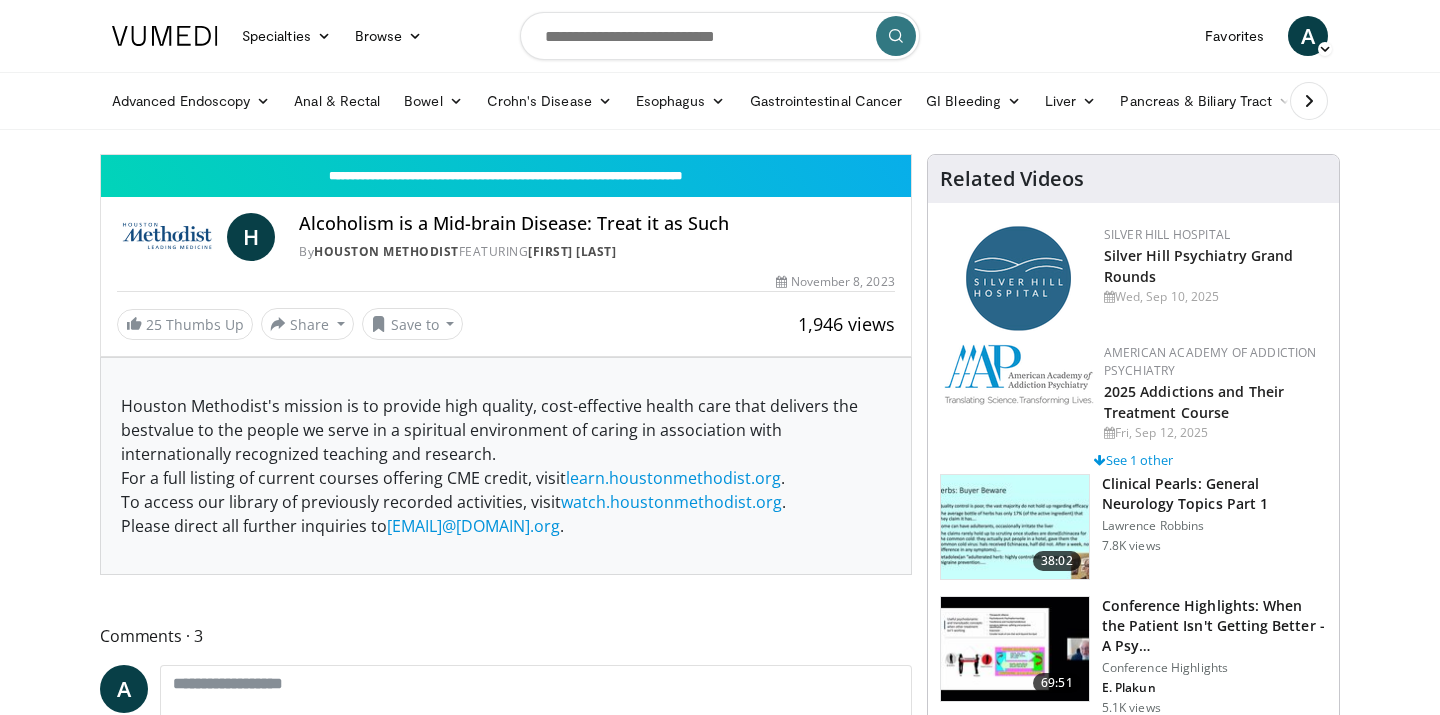 scroll, scrollTop: 0, scrollLeft: 0, axis: both 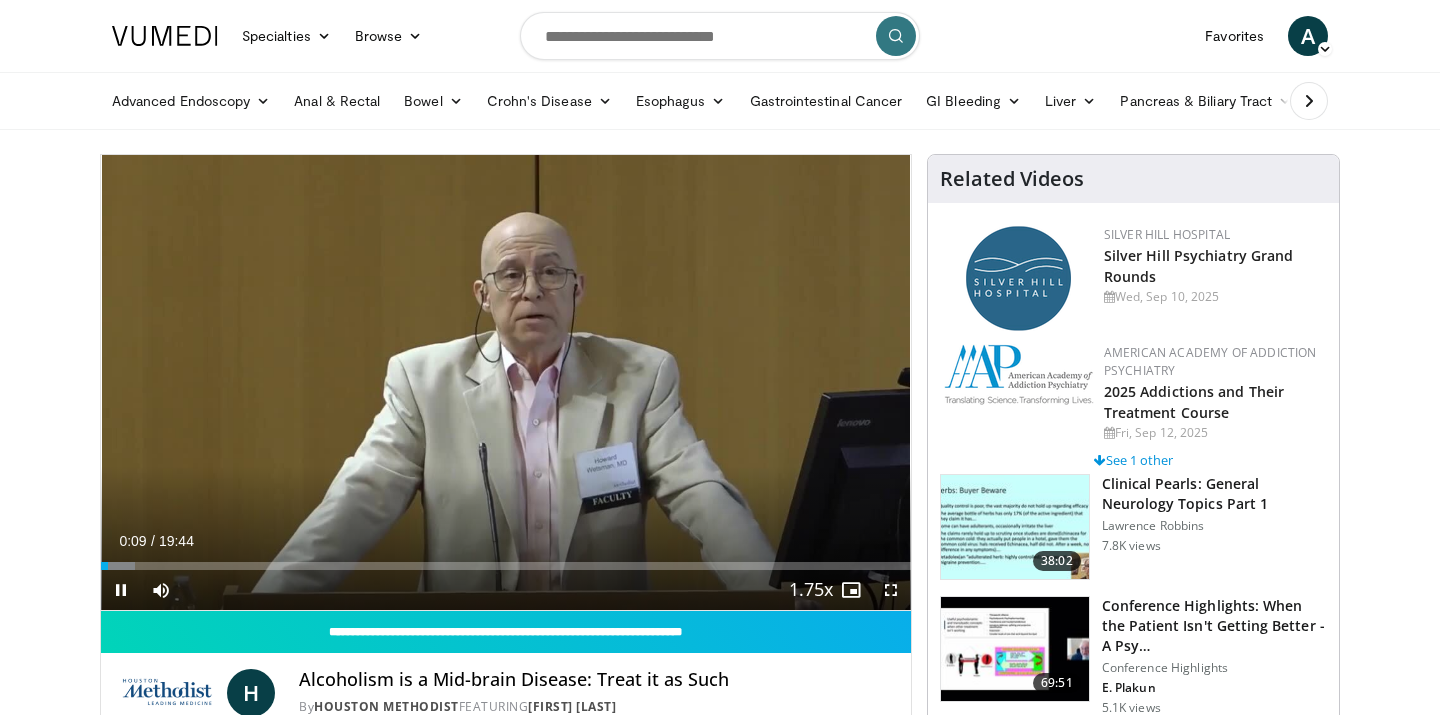 click on "10 seconds
Tap to unmute" at bounding box center [506, 382] 